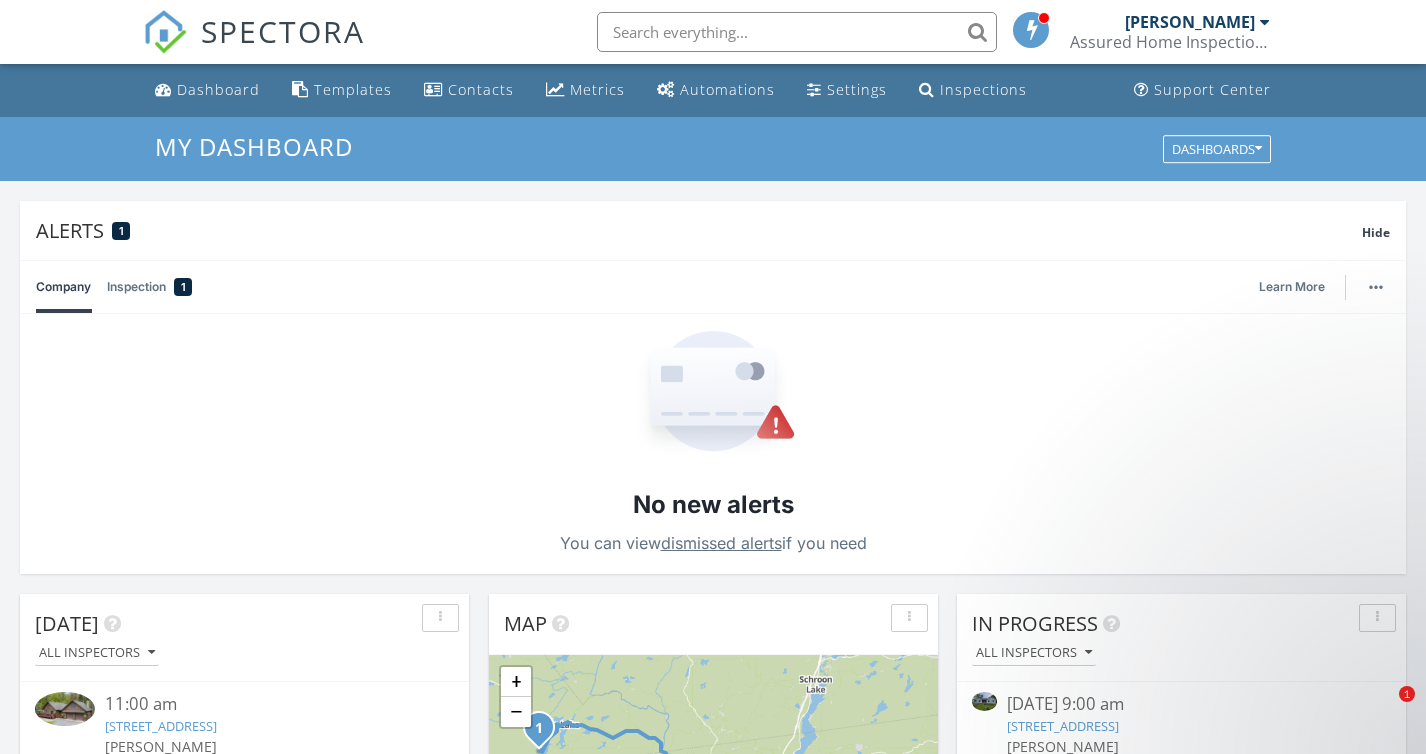 scroll, scrollTop: 208, scrollLeft: 0, axis: vertical 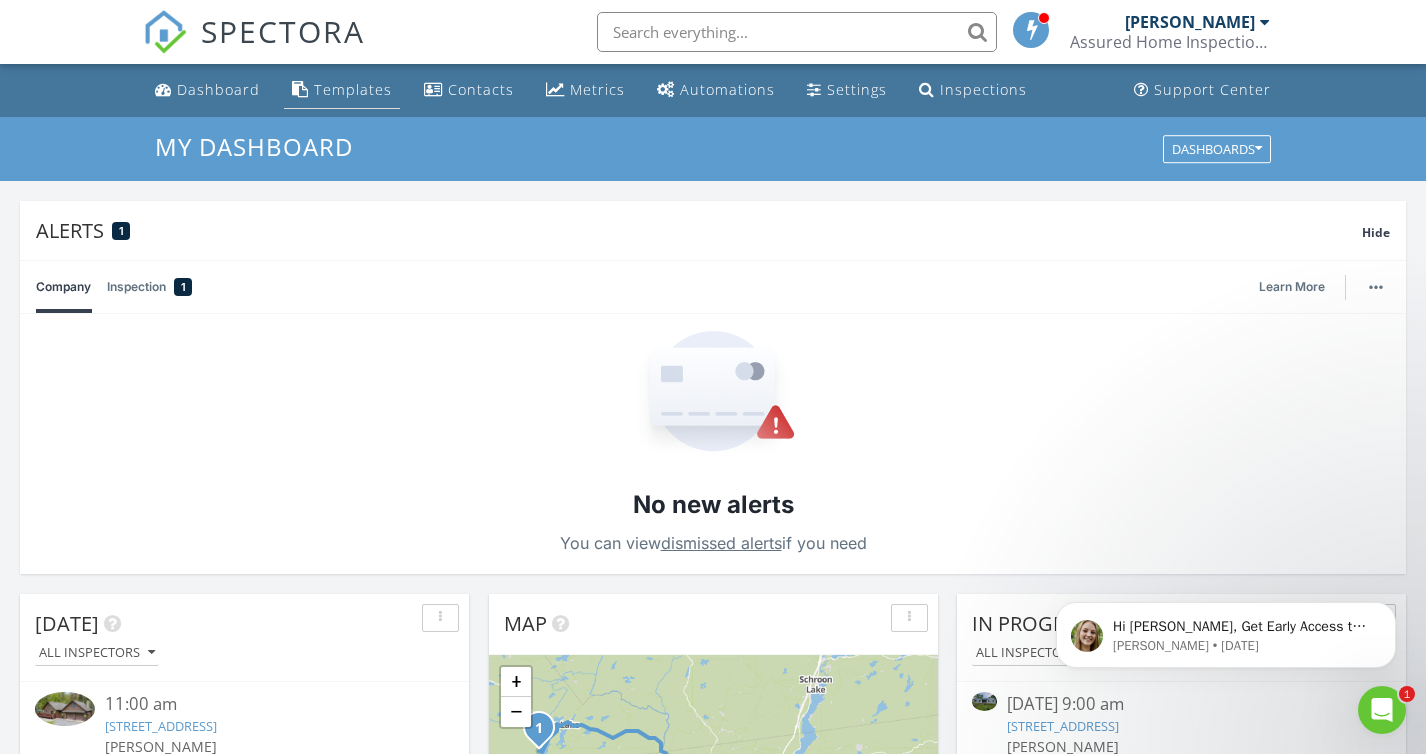 click on "Templates" at bounding box center (353, 89) 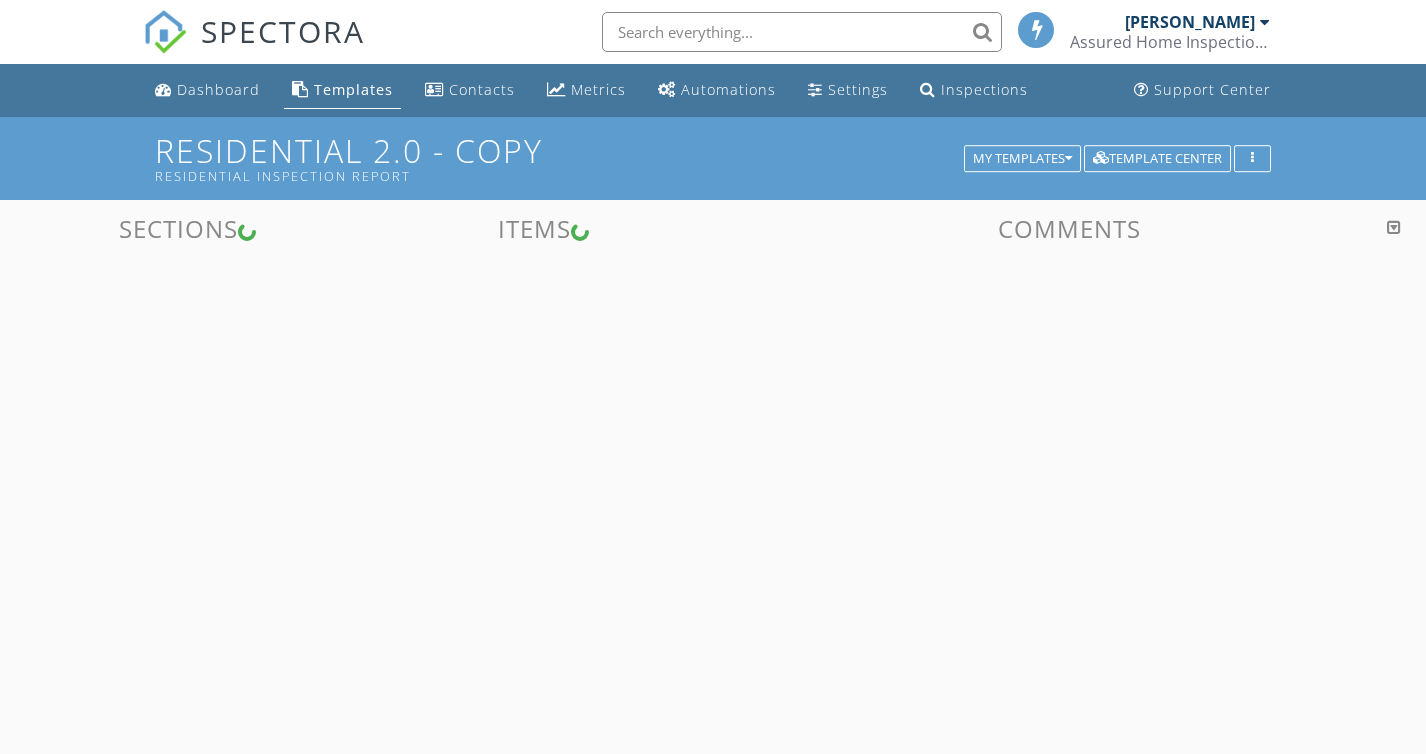 scroll, scrollTop: 0, scrollLeft: 0, axis: both 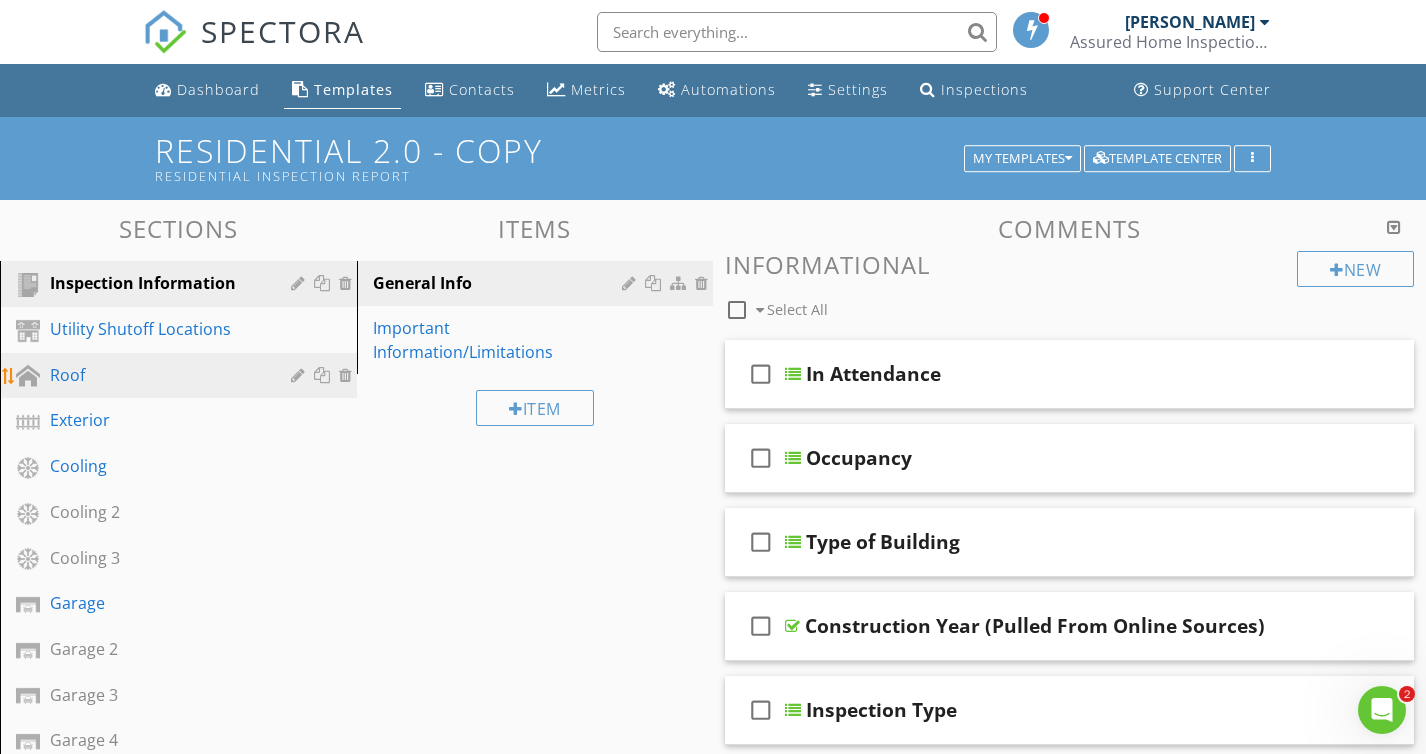 click on "Roof" at bounding box center [156, 375] 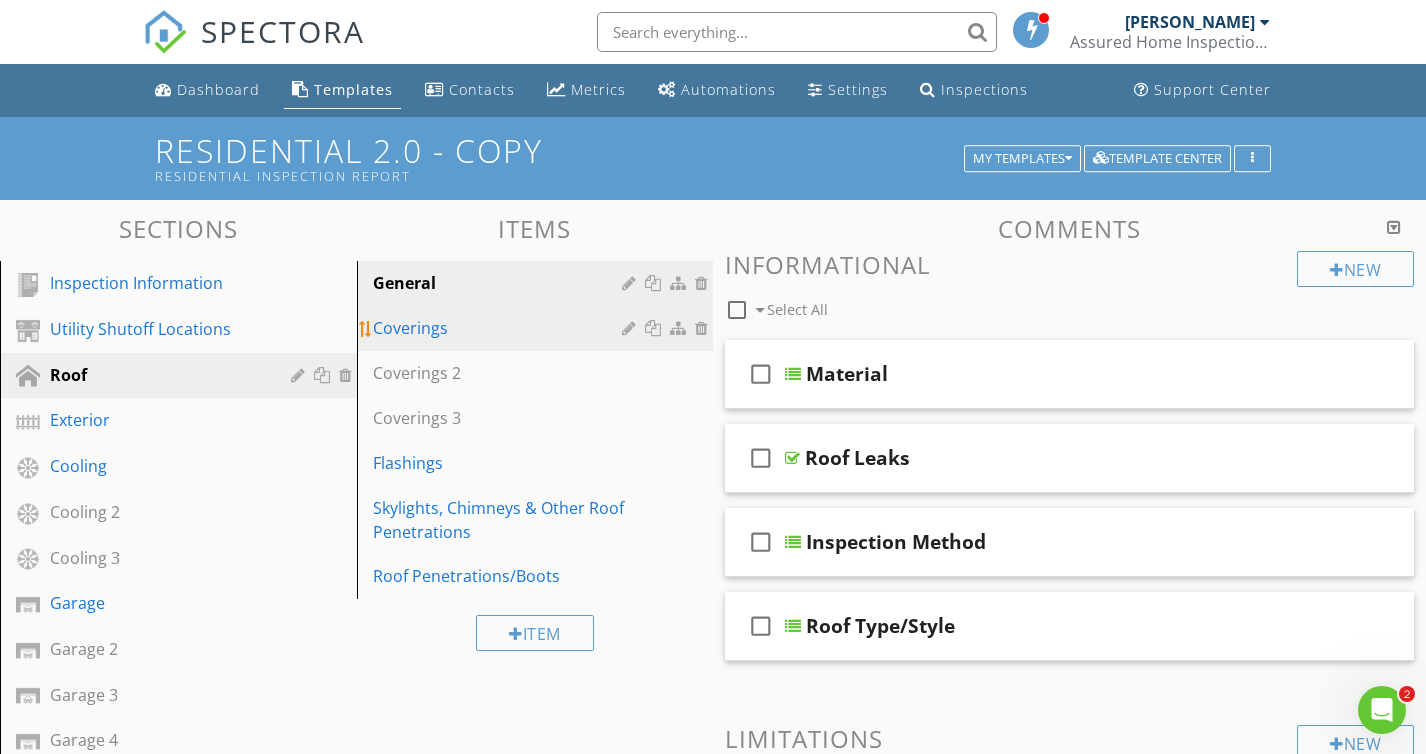 click on "Coverings" at bounding box center (501, 328) 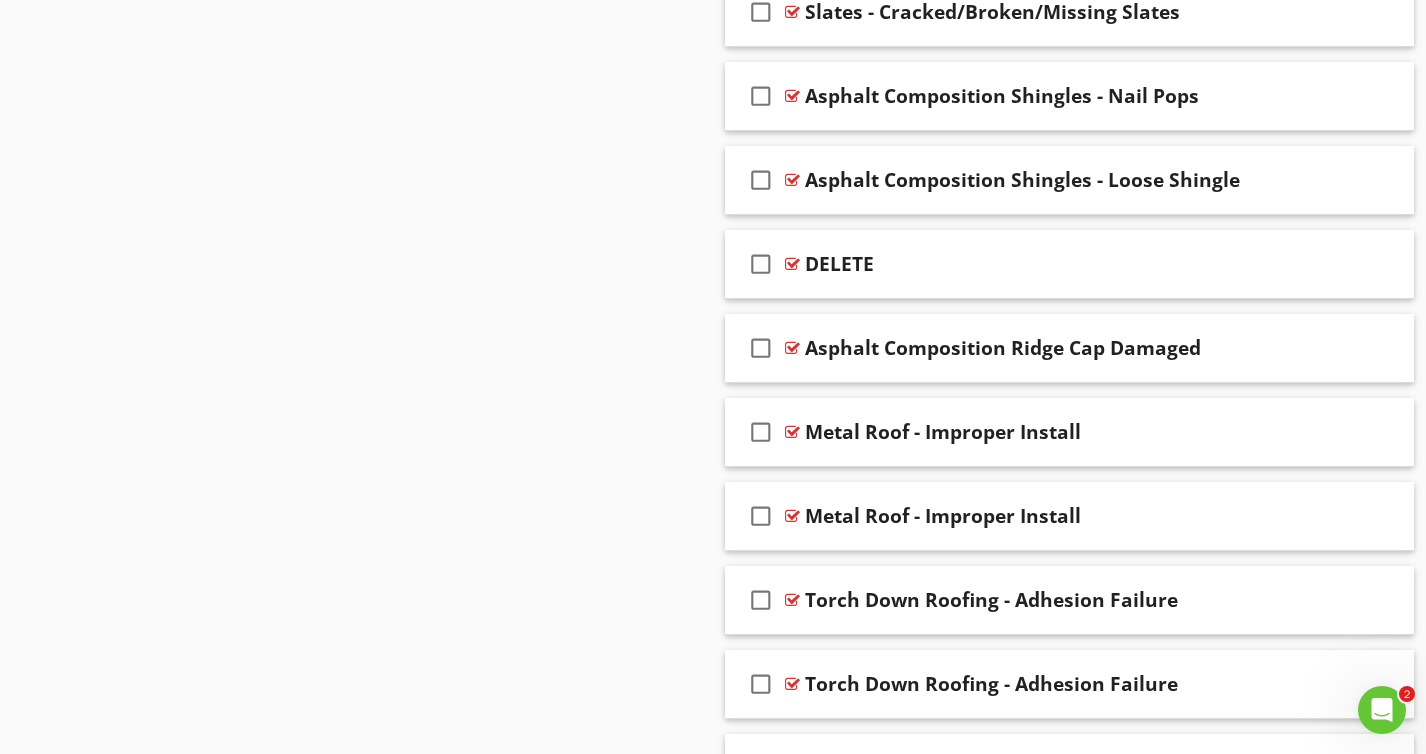 scroll, scrollTop: 6522, scrollLeft: 0, axis: vertical 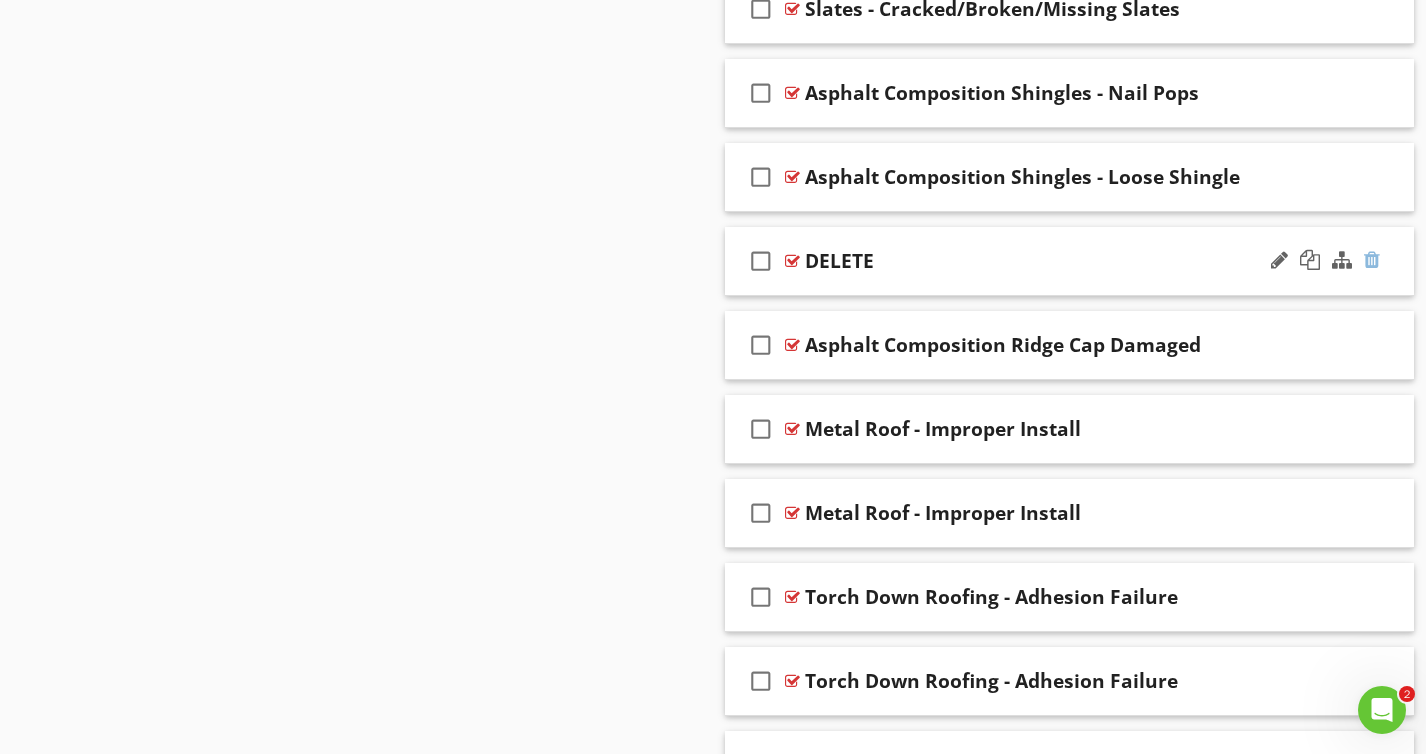 click at bounding box center [1372, 260] 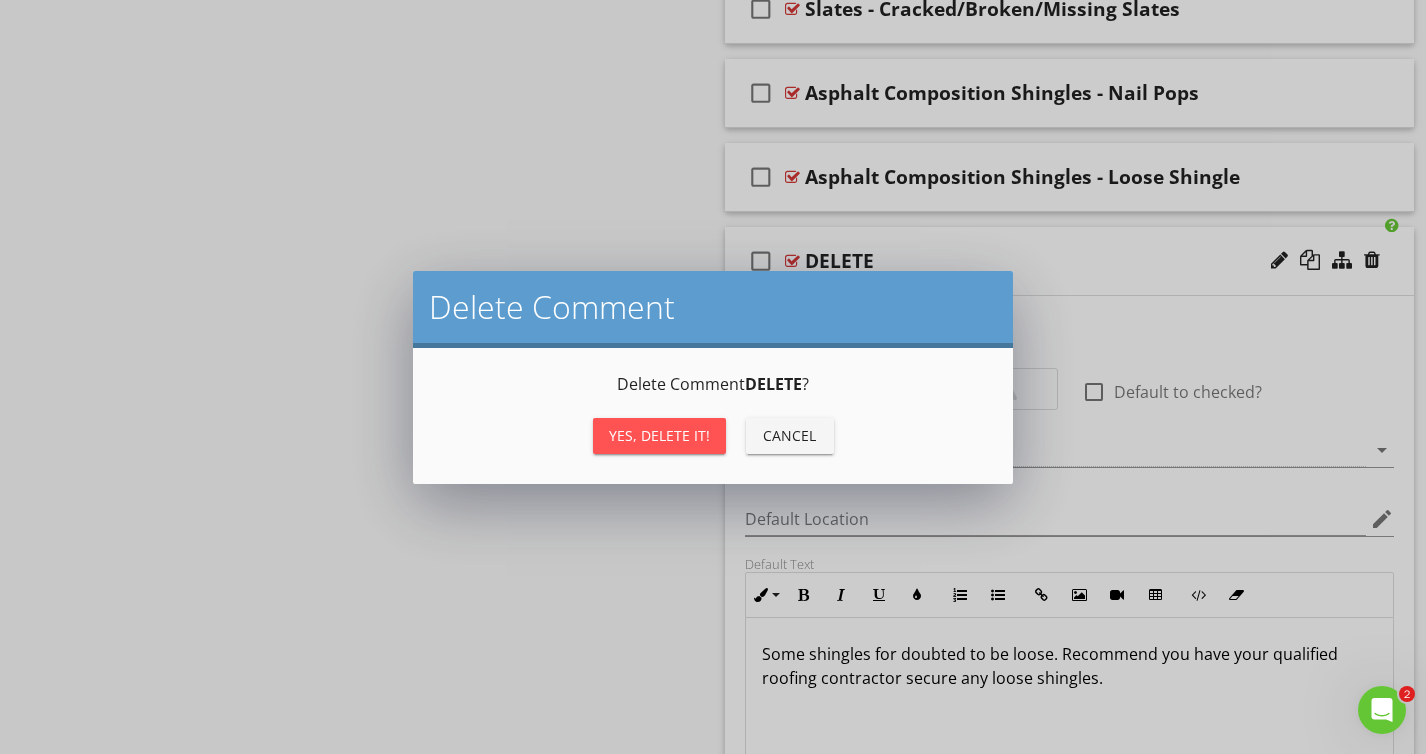 click on "Yes, Delete it!" at bounding box center (659, 435) 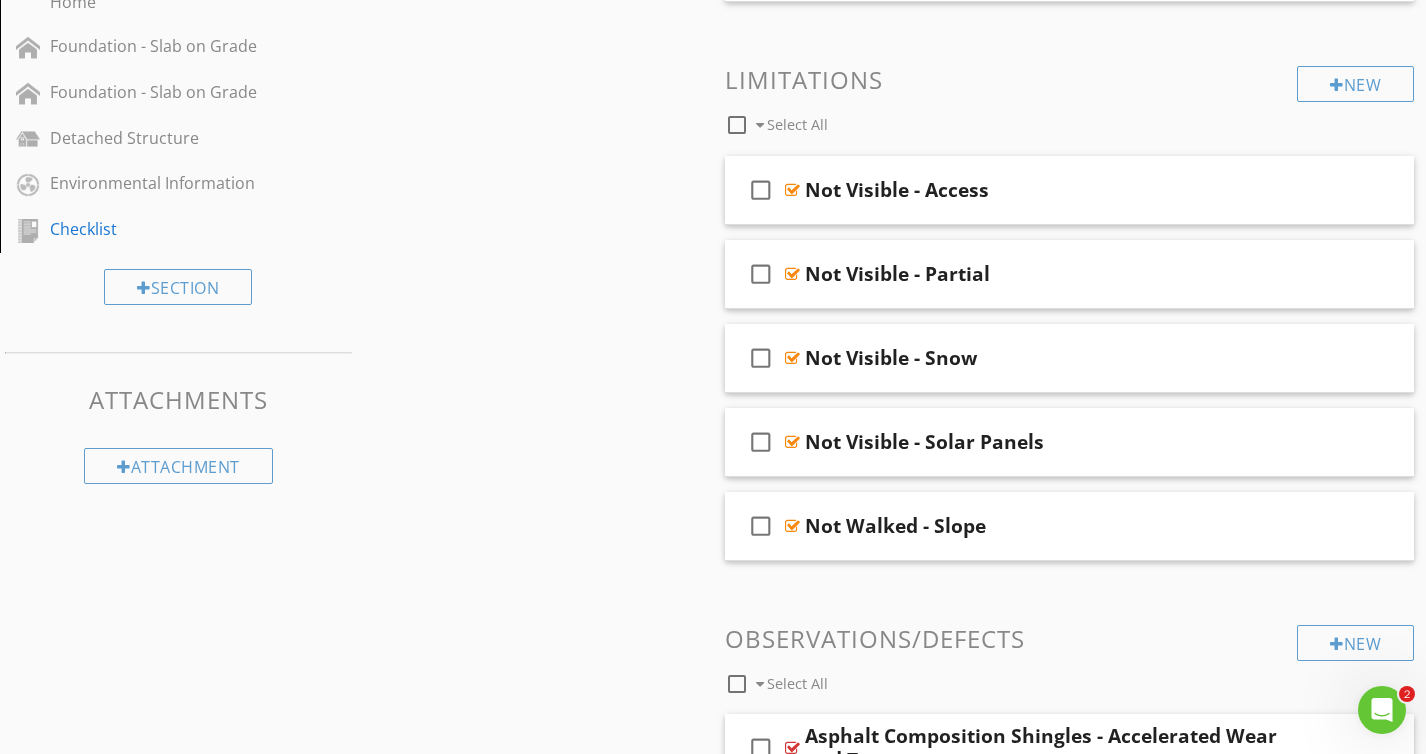 scroll, scrollTop: 0, scrollLeft: 0, axis: both 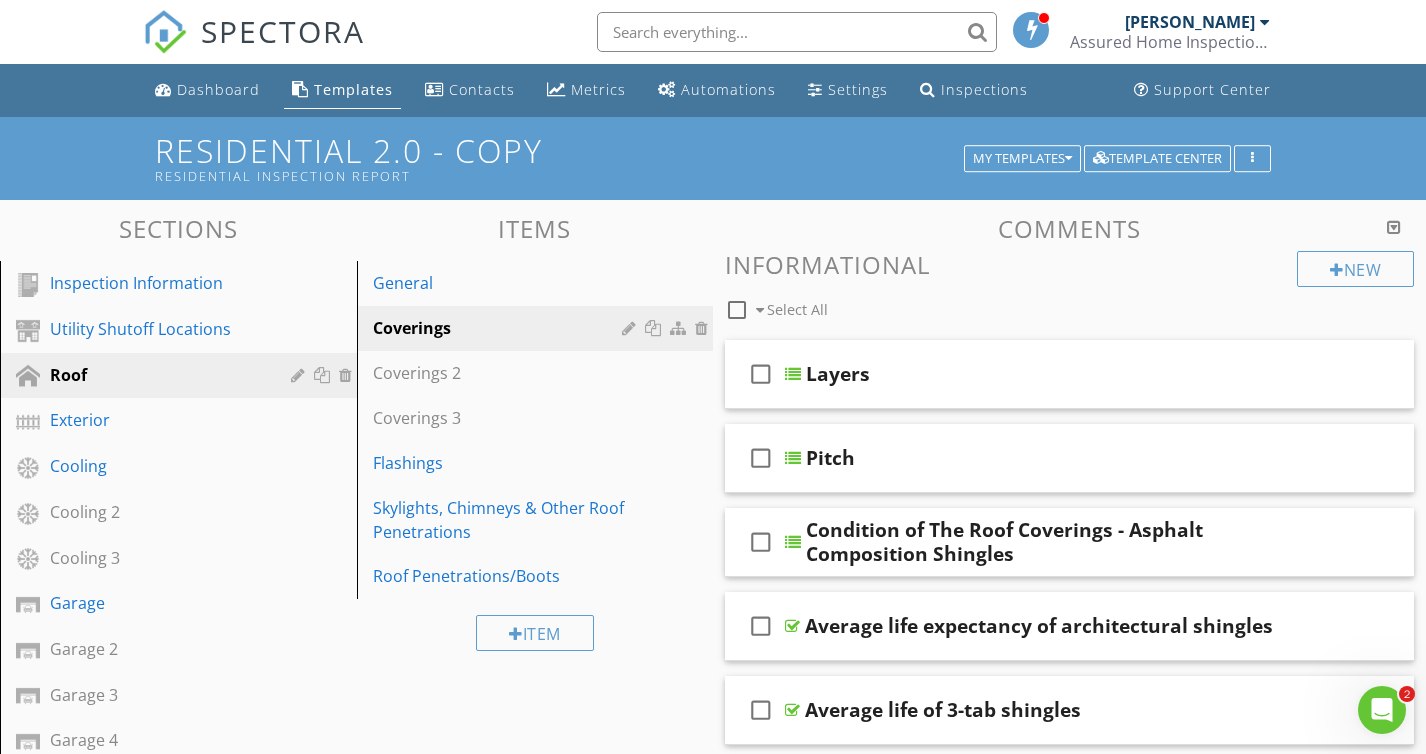 click on "SPECTORA" at bounding box center (283, 31) 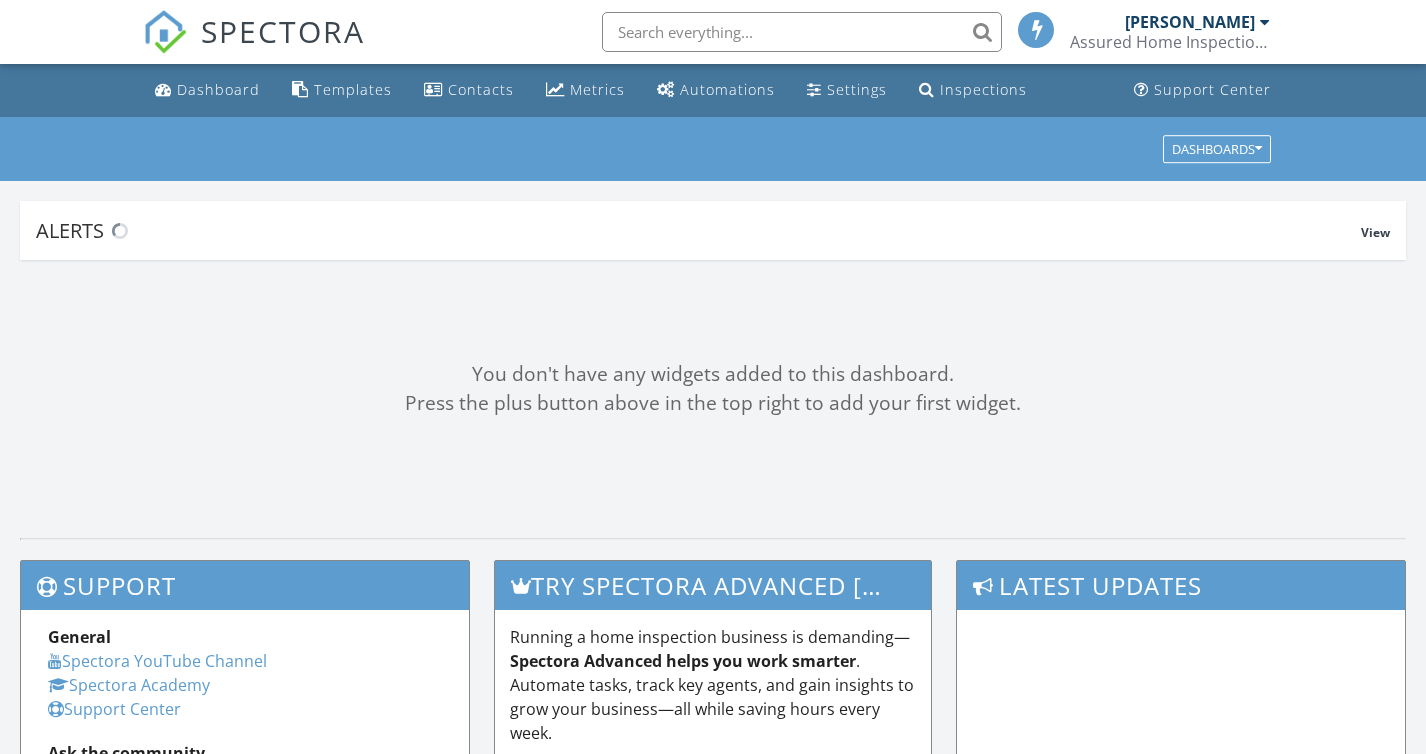scroll, scrollTop: 0, scrollLeft: 0, axis: both 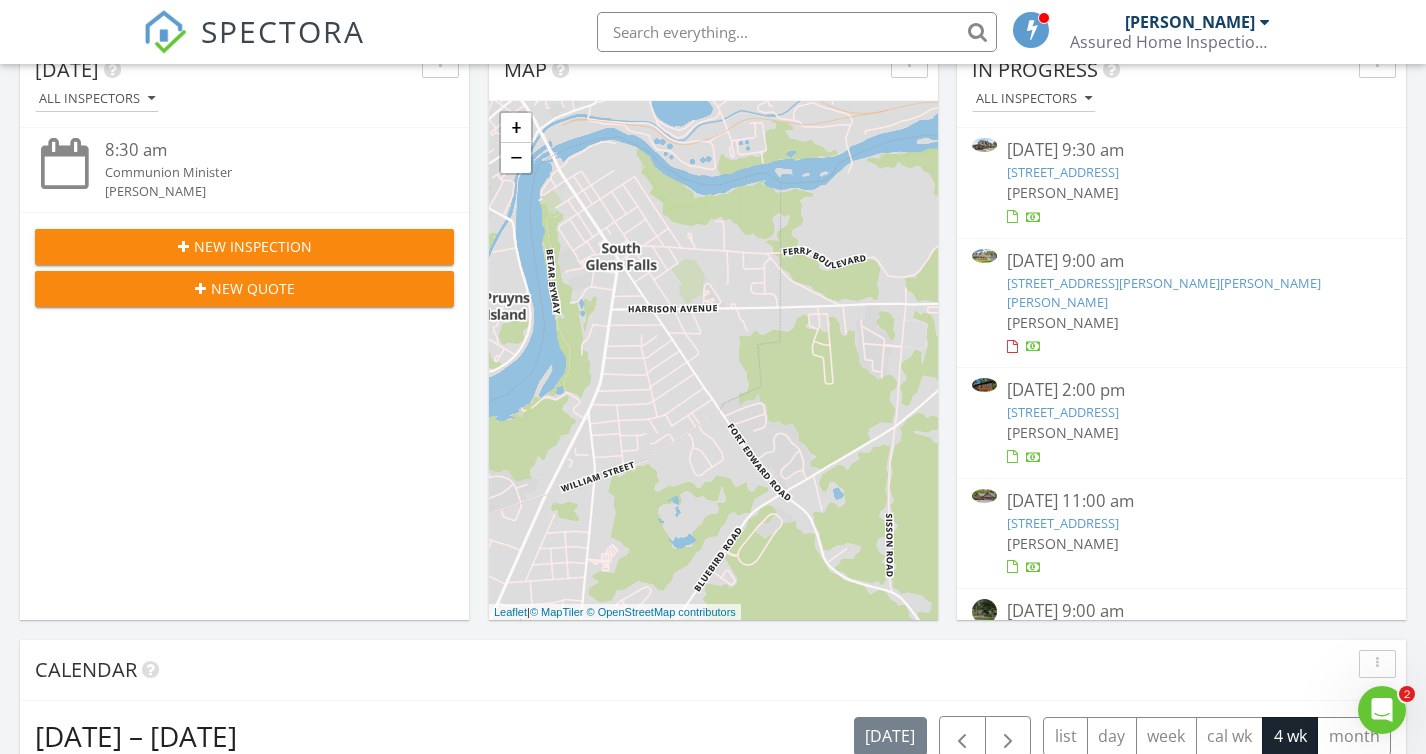 click on "9042 Lake Shore Dr, Hague, NY 12836" at bounding box center (1063, 172) 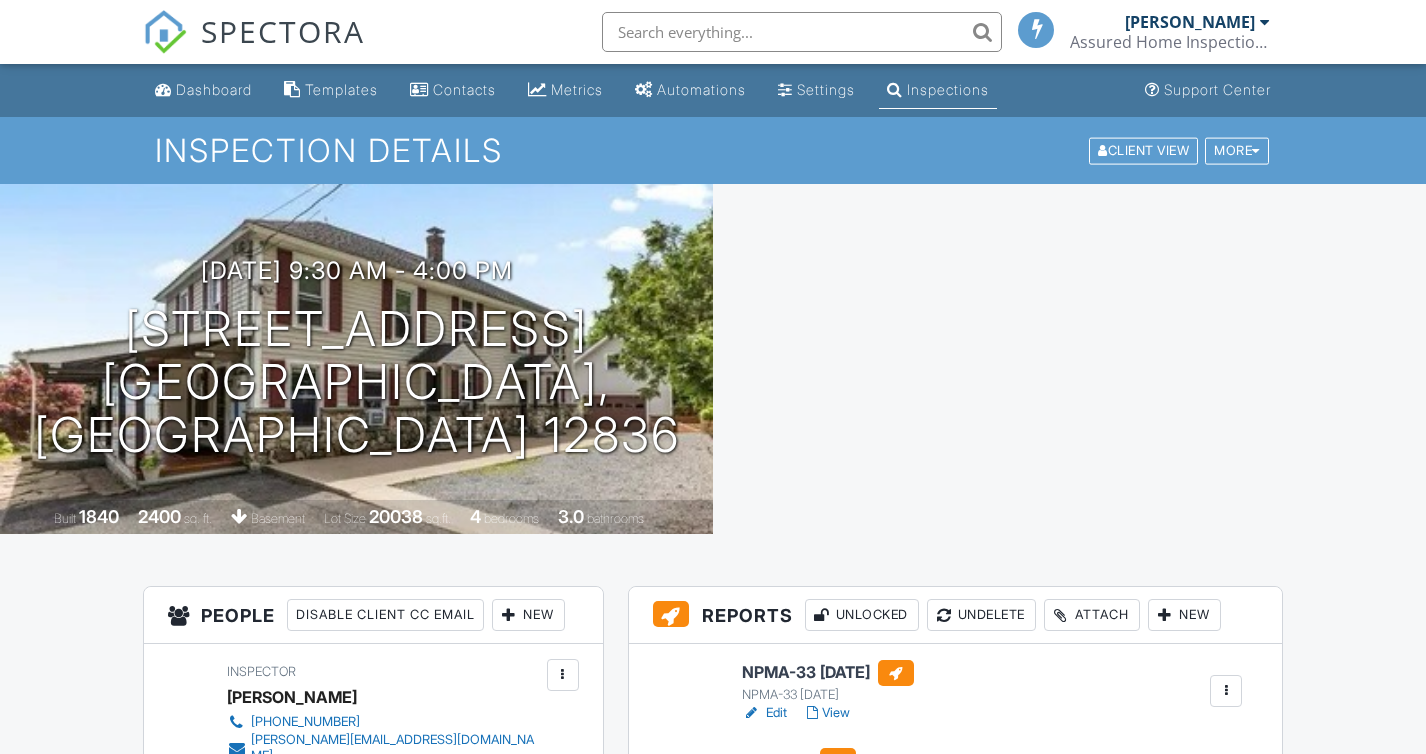 scroll, scrollTop: 0, scrollLeft: 0, axis: both 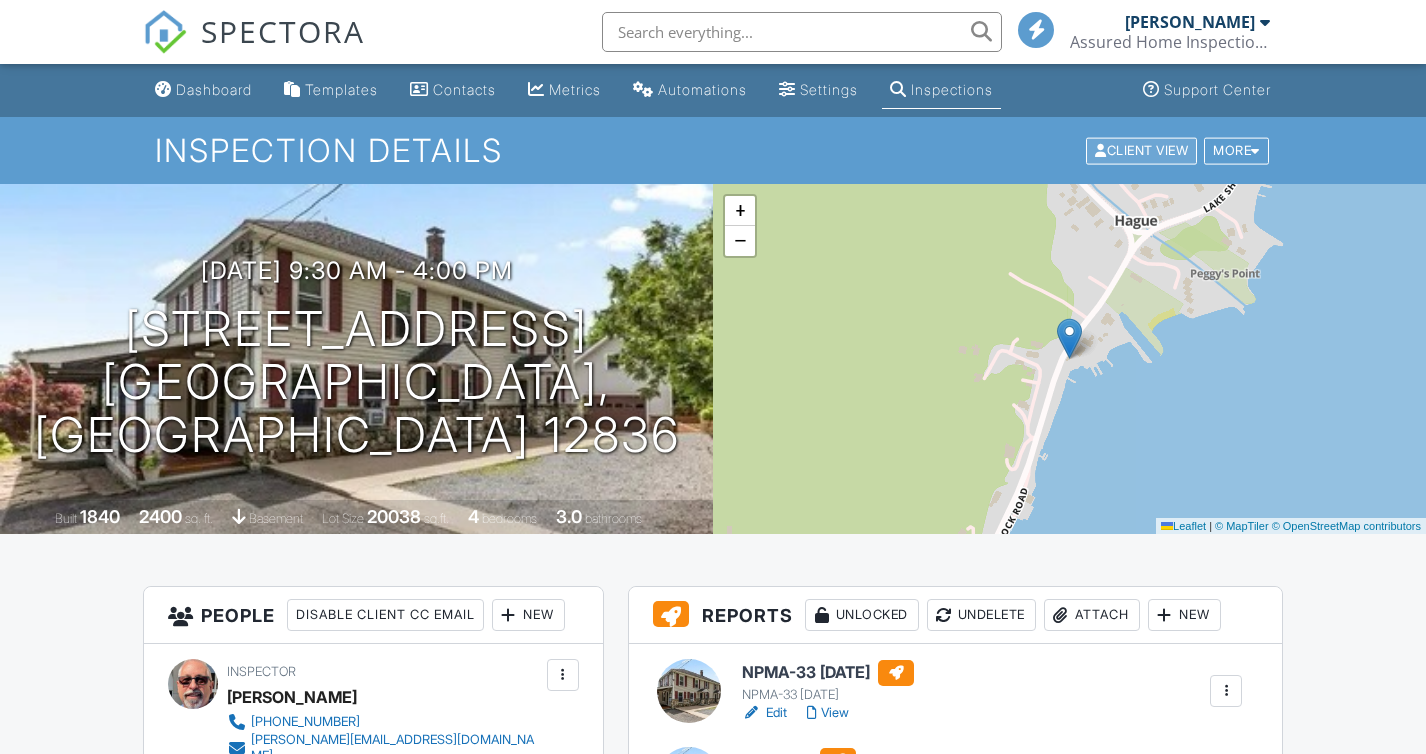click on "Client View" at bounding box center [1141, 150] 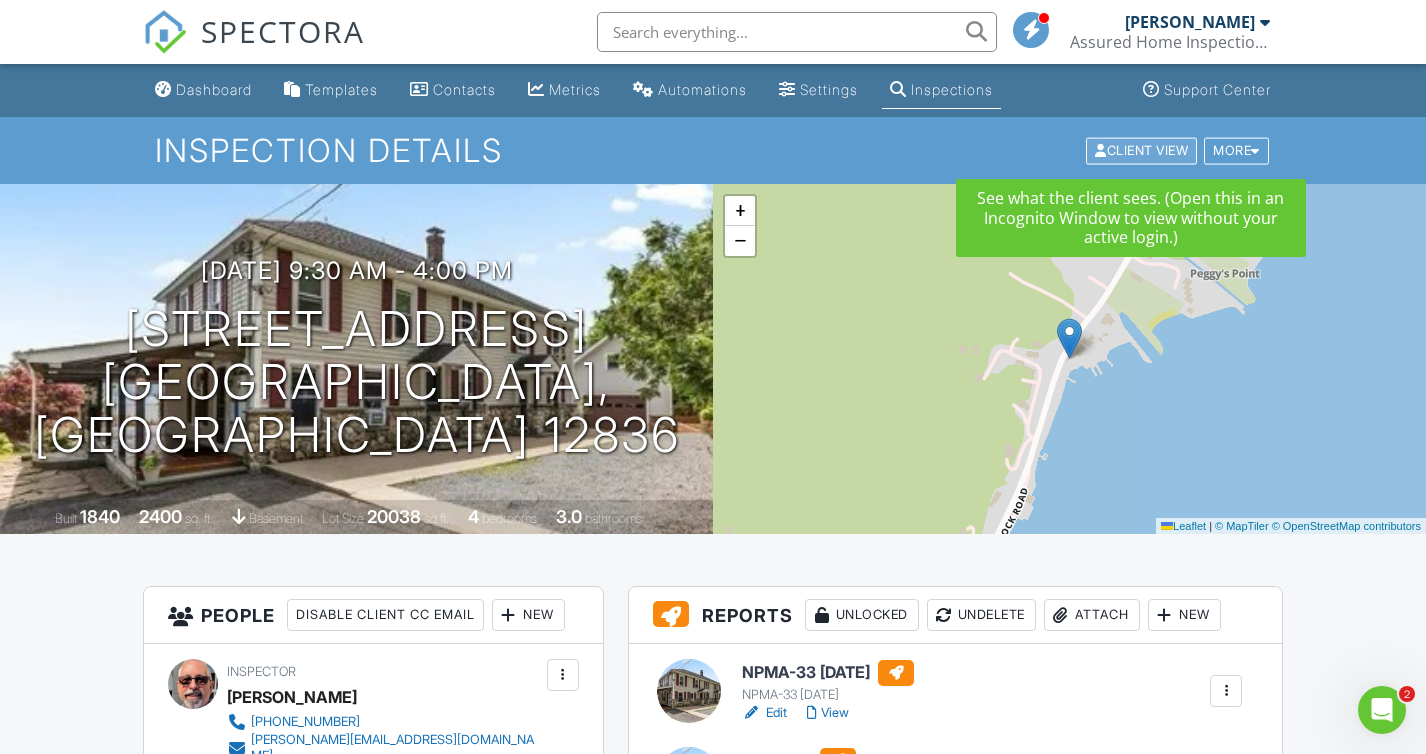 scroll, scrollTop: 0, scrollLeft: 0, axis: both 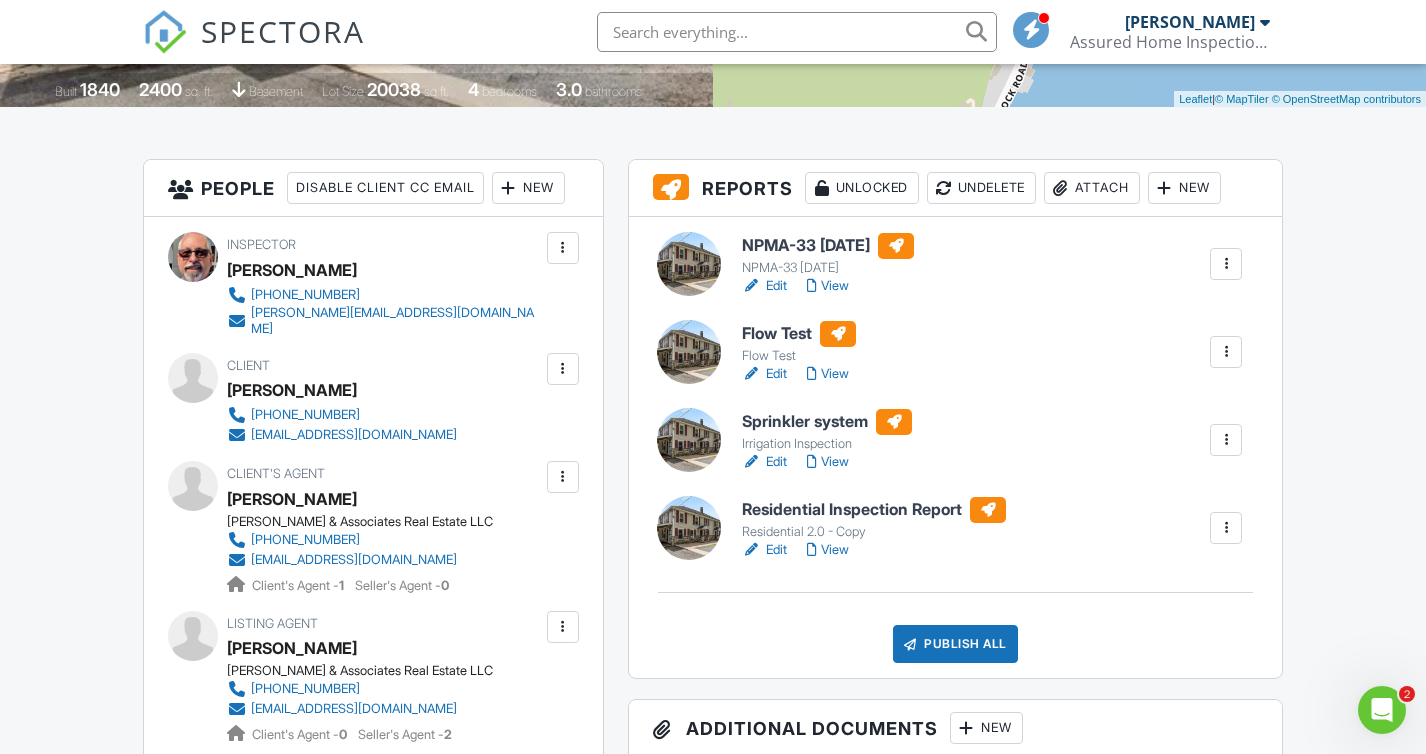 click at bounding box center [1226, 528] 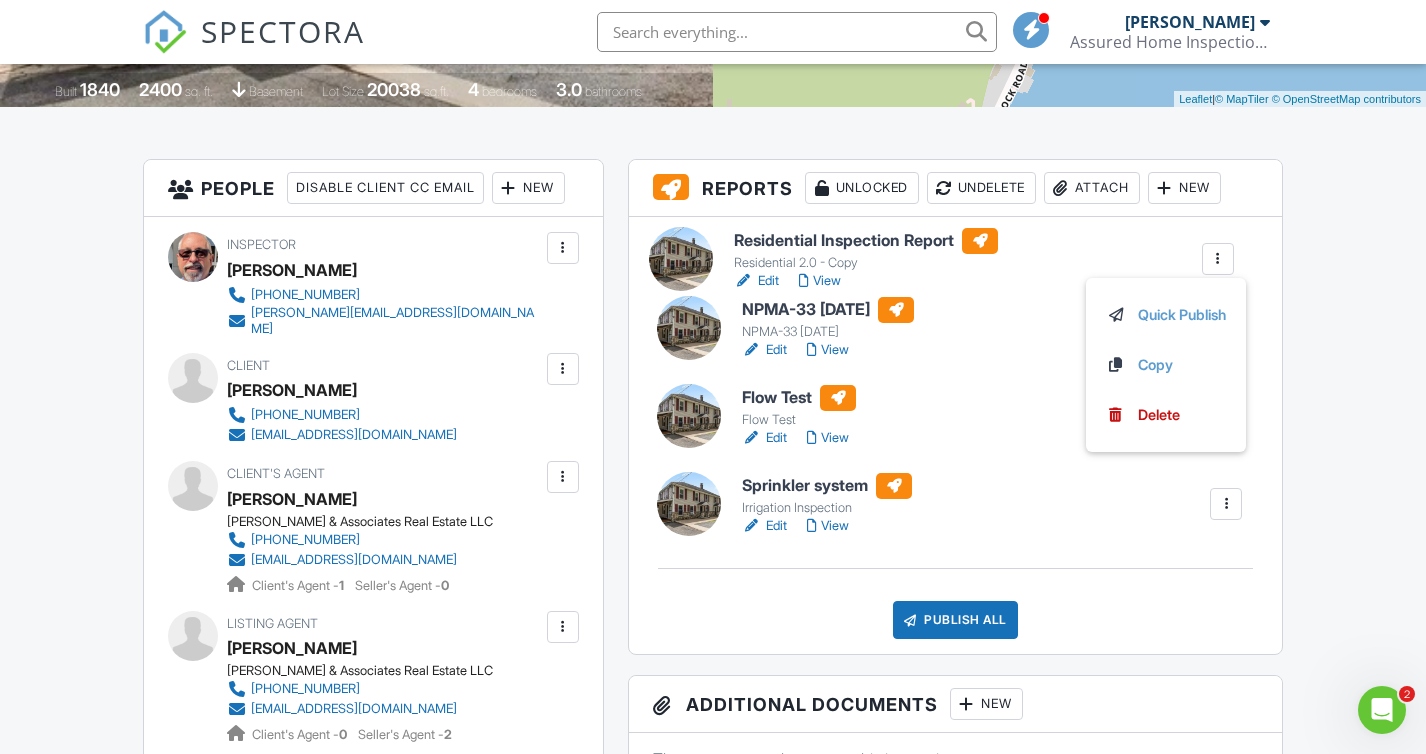 drag, startPoint x: 778, startPoint y: 516, endPoint x: 770, endPoint y: 247, distance: 269.11893 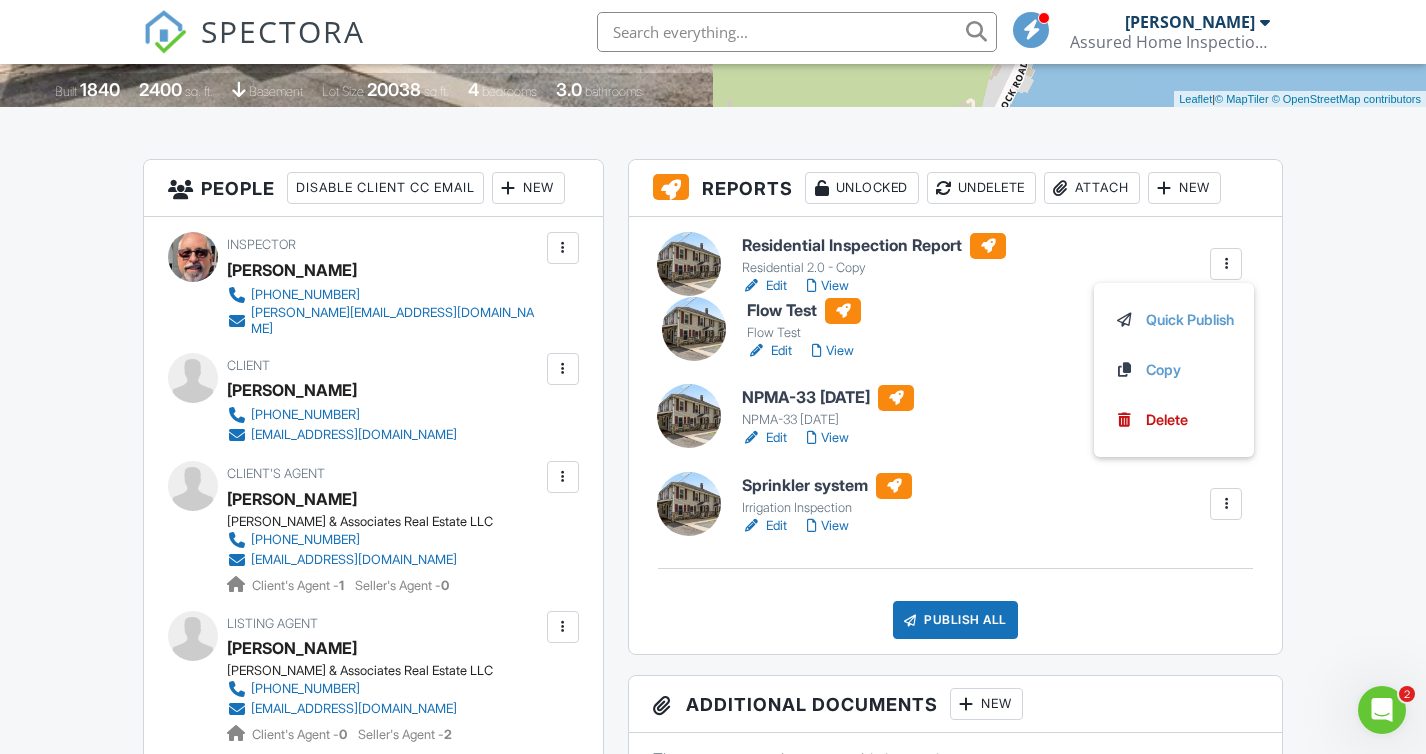 drag, startPoint x: 769, startPoint y: 430, endPoint x: 775, endPoint y: 321, distance: 109.165016 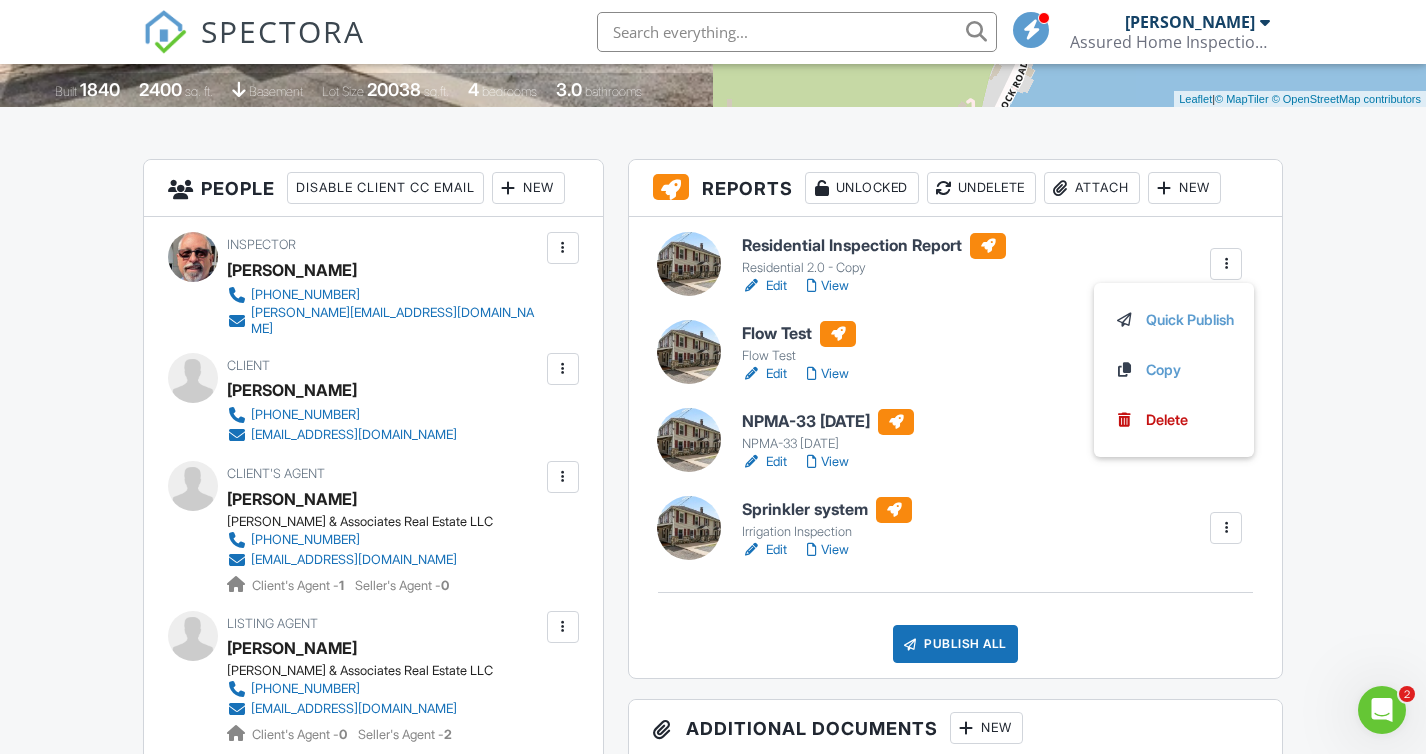 click on "Dashboard
Templates
Contacts
Metrics
Automations
Settings
Inspections
Support Center
Inspection Details
Client View
More
Property Details
Reschedule
Reorder / Copy
Share
Cancel
[GEOGRAPHIC_DATA]
Print Order
Convert to V9
View Change Log
[DATE]  9:30 am
- 4:00 pm
[STREET_ADDRESS]
[GEOGRAPHIC_DATA], [GEOGRAPHIC_DATA] 12836
Built
1840
2400
sq. ft.
basement
Lot Size
20038
sq.ft.
4
bedrooms
3.0
bathrooms
+ − Leaflet  |  © MapTiler   © OpenStreetMap contributors
All emails and texts are disabled for this inspection!
Turn on emails and texts
Turn on and Requeue Notifications
Reports
Unlocked
Undelete
Attach
New
Residential Inspection Report" at bounding box center (713, 1381) 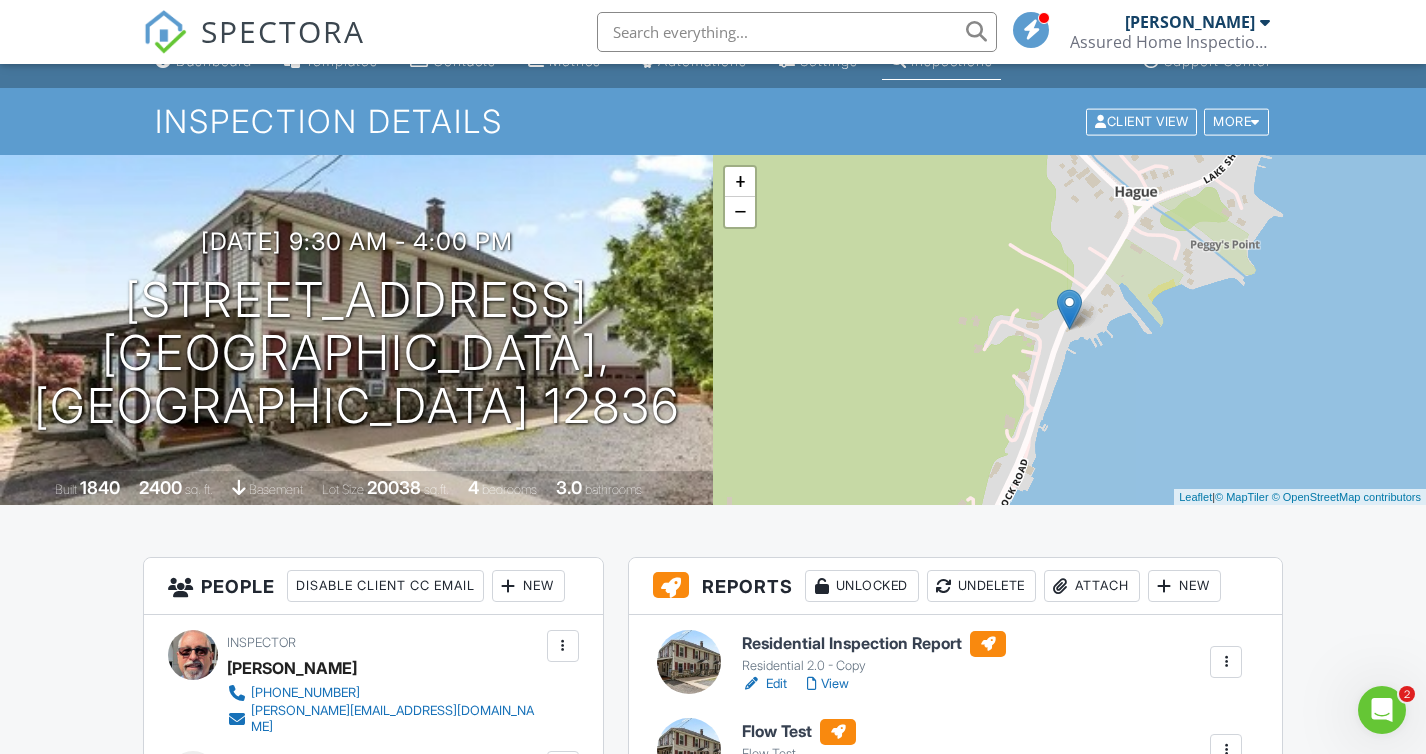 scroll, scrollTop: 0, scrollLeft: 0, axis: both 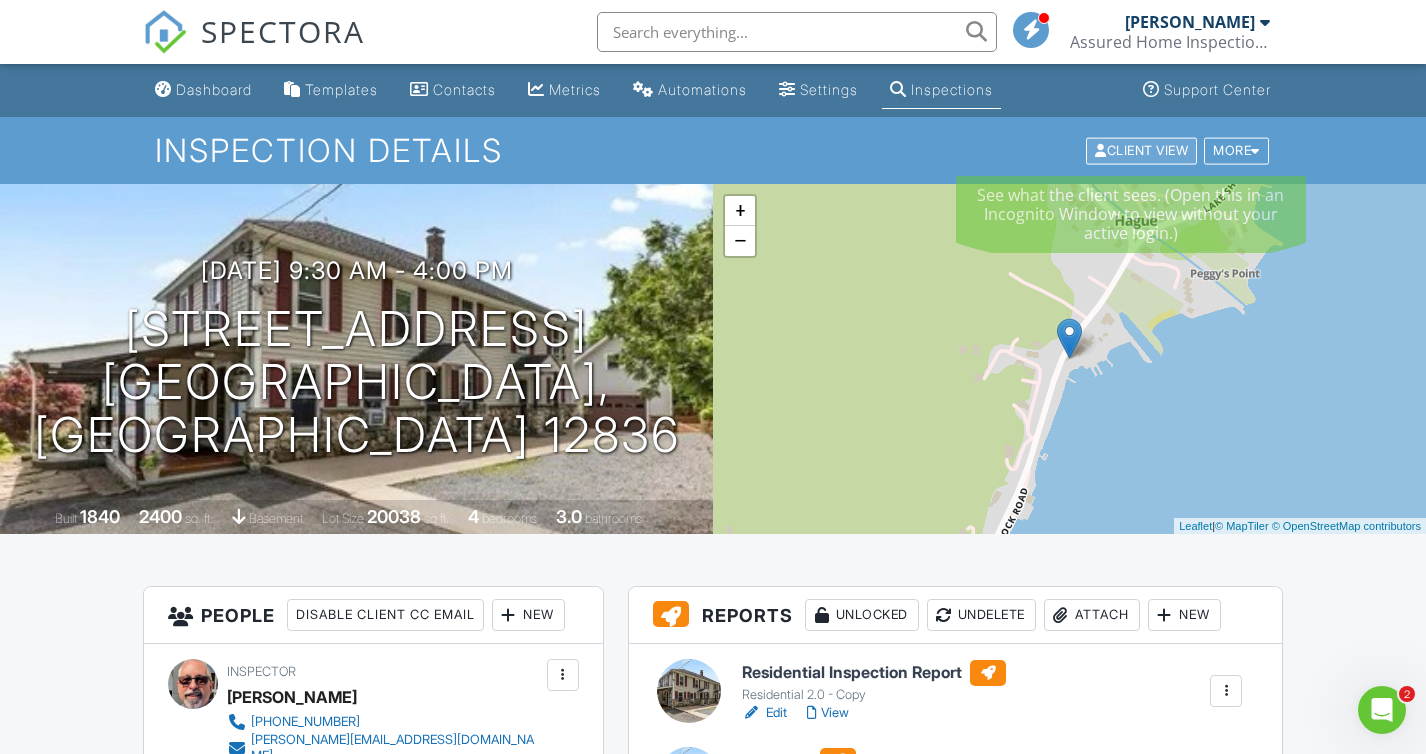 click on "Client View" at bounding box center (1141, 150) 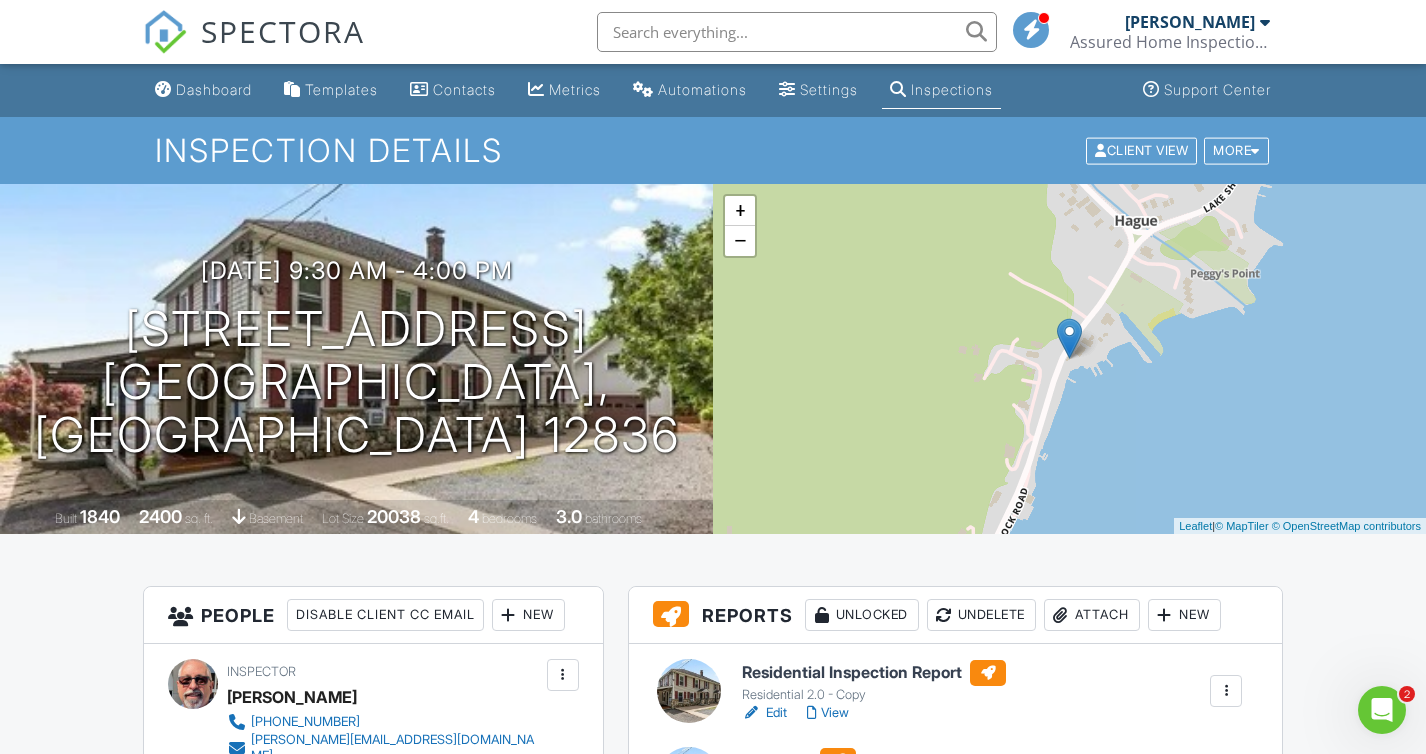 click on "Attach" at bounding box center (1092, 615) 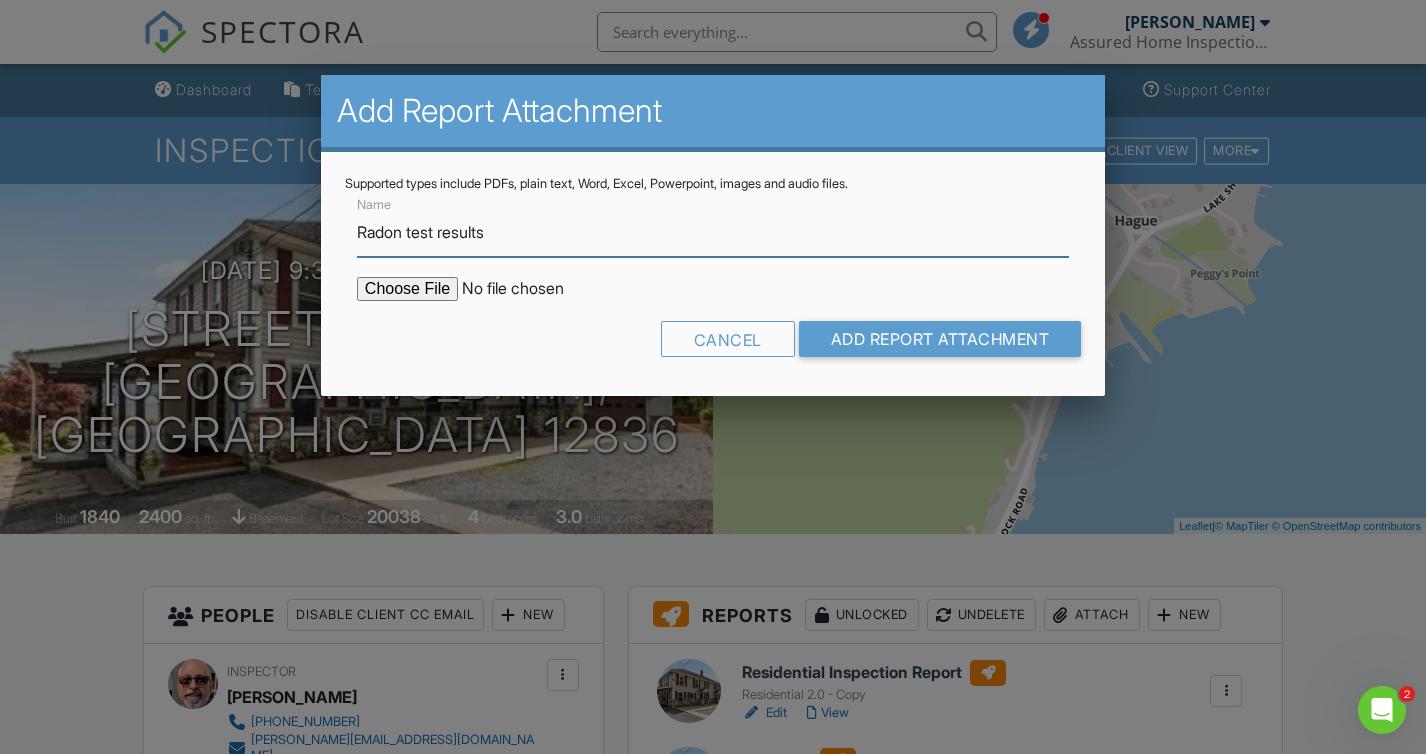 type on "Radon test results" 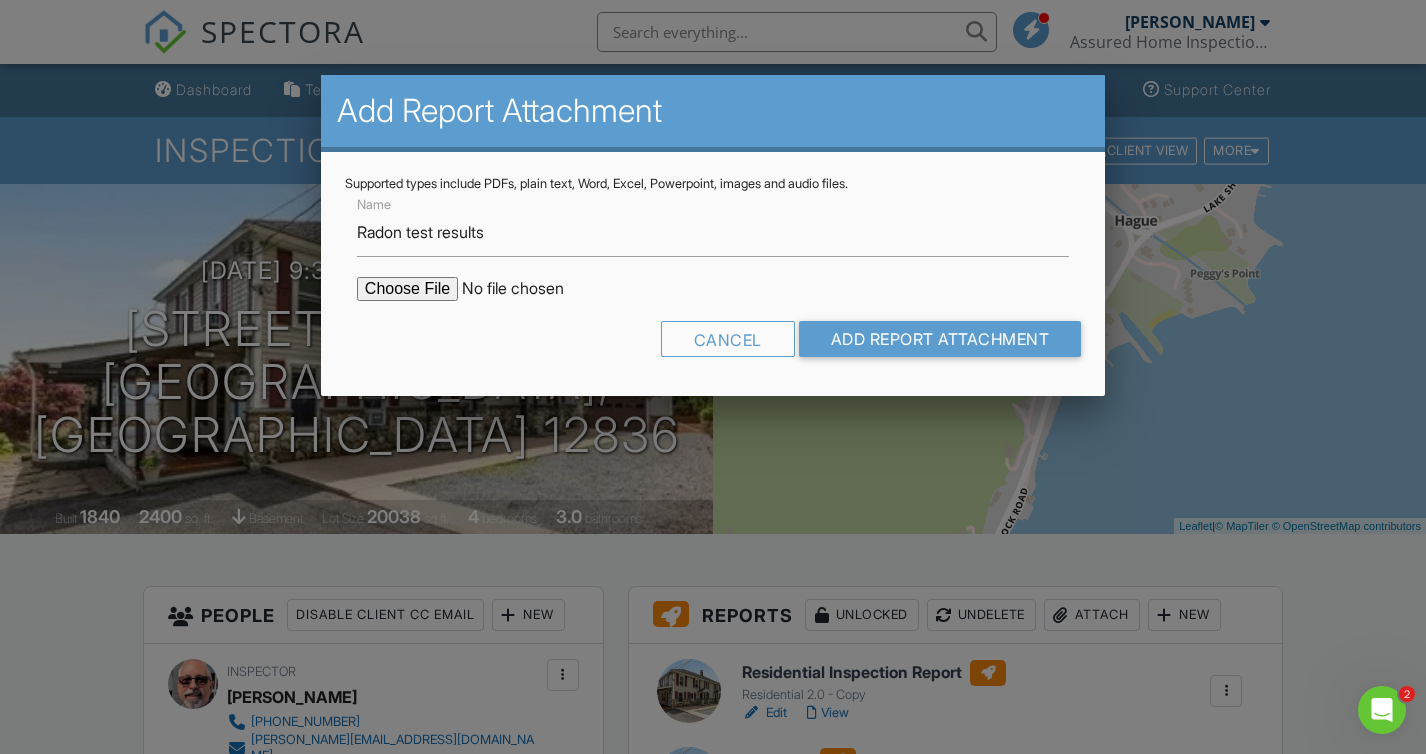 click at bounding box center [527, 289] 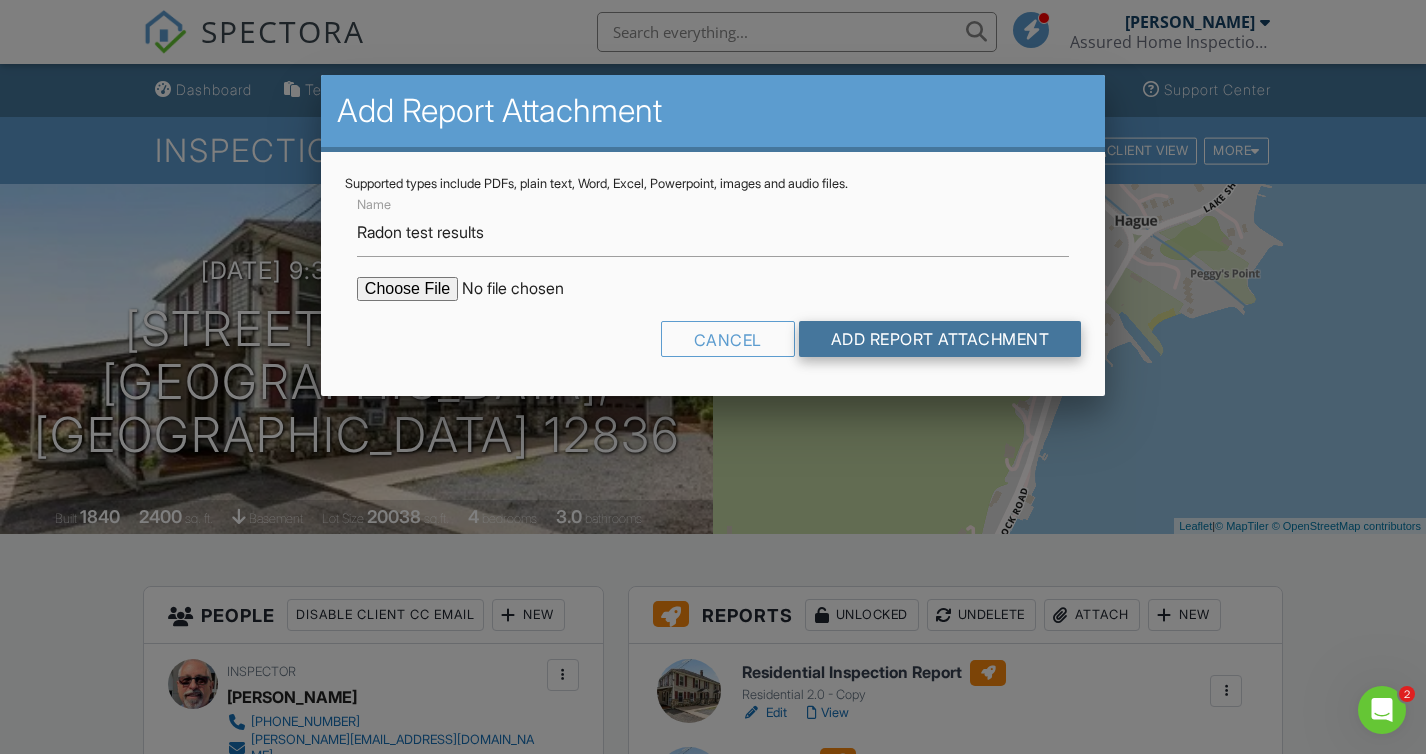 click on "Add Report Attachment" at bounding box center [940, 339] 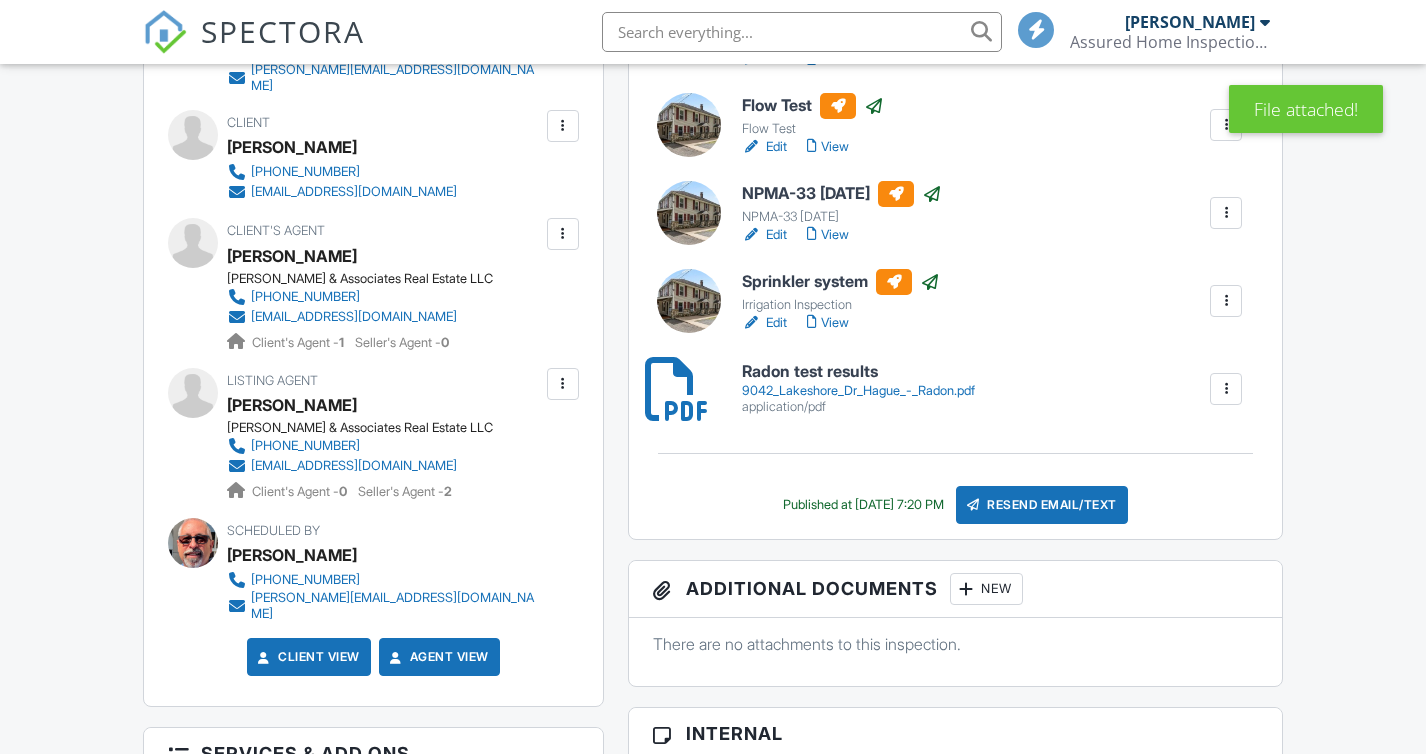 scroll, scrollTop: 726, scrollLeft: 0, axis: vertical 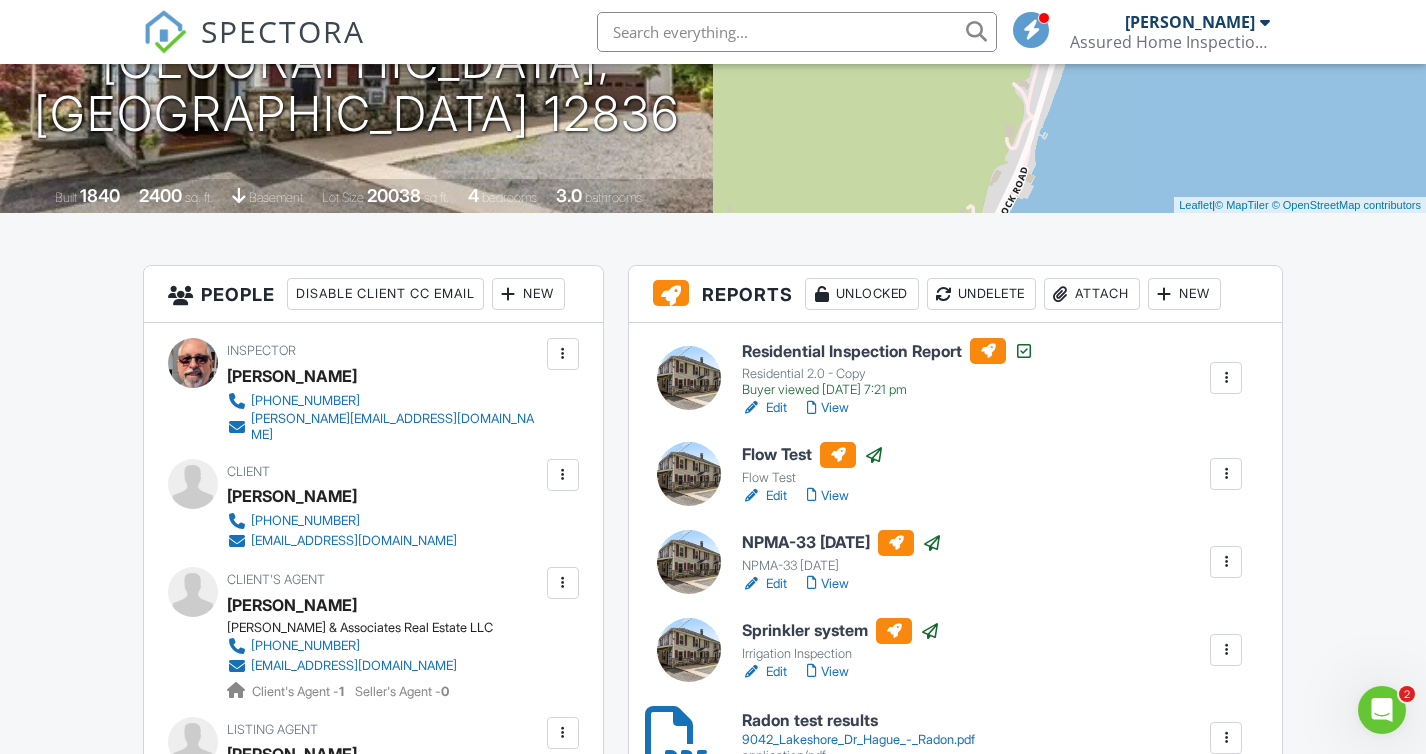 drag, startPoint x: 228, startPoint y: 482, endPoint x: 353, endPoint y: 475, distance: 125.19585 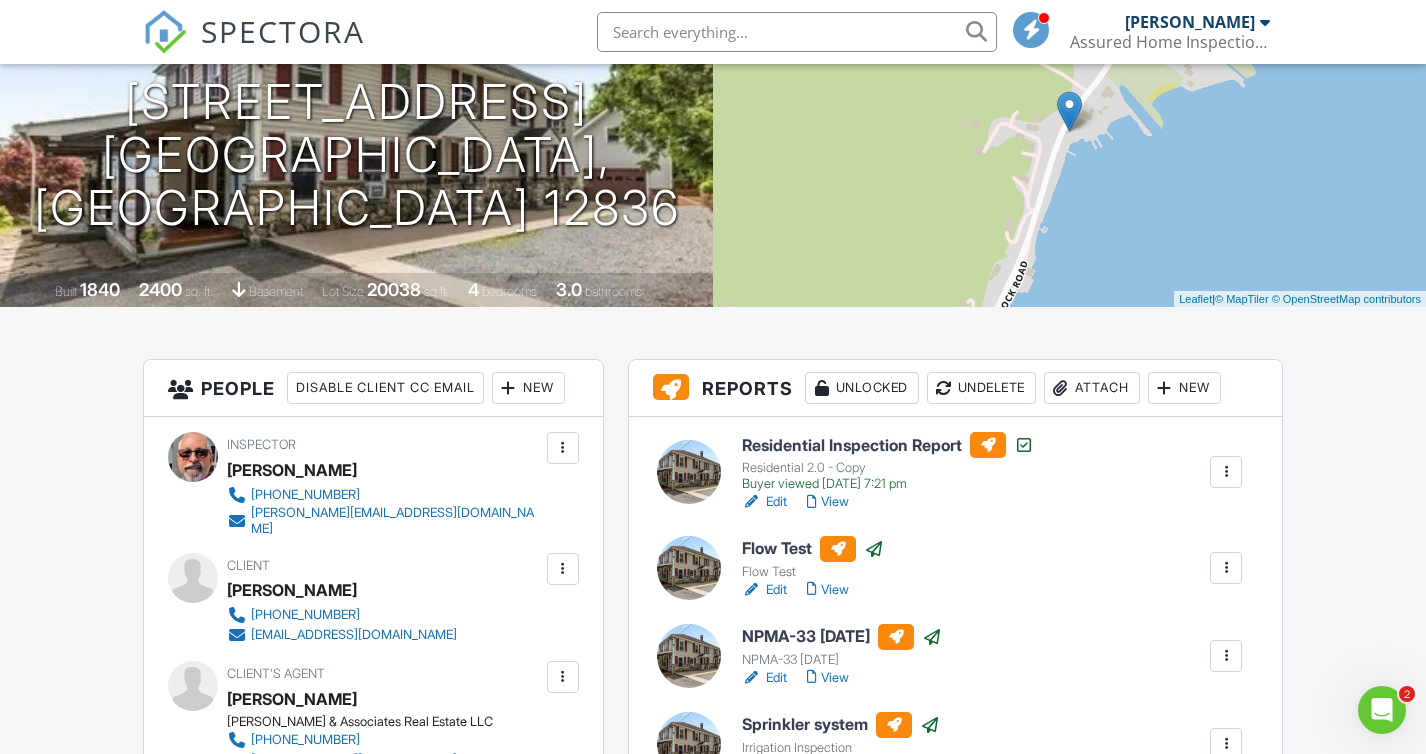 scroll, scrollTop: 0, scrollLeft: 0, axis: both 